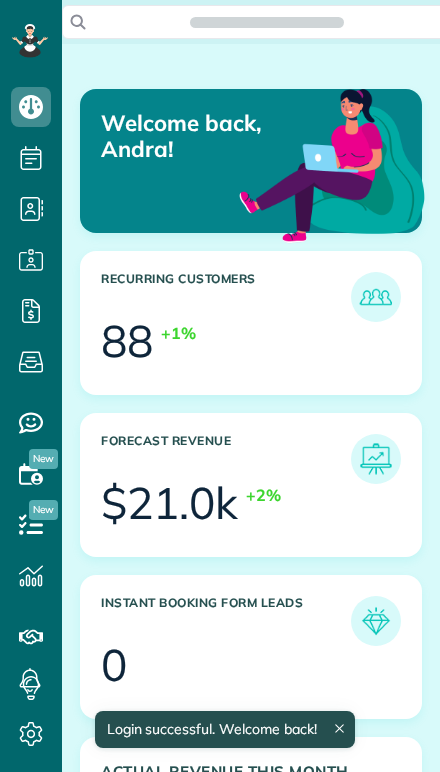 scroll, scrollTop: 0, scrollLeft: 0, axis: both 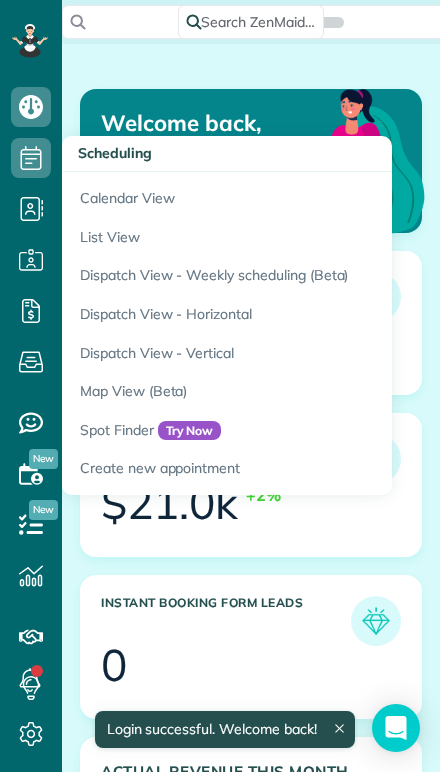 click on "Calendar View" at bounding box center (312, 195) 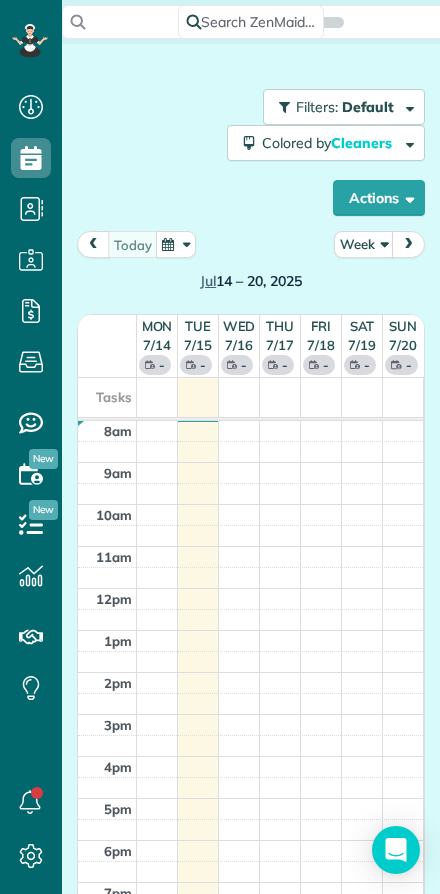 scroll, scrollTop: 0, scrollLeft: 0, axis: both 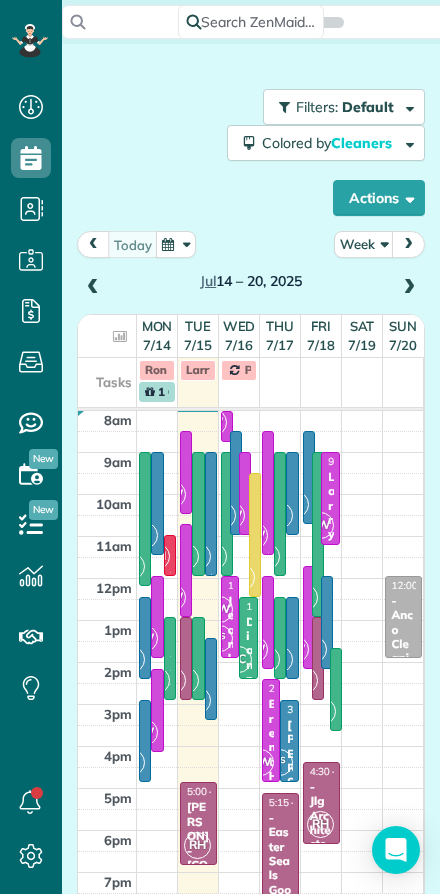 click on "Actions" at bounding box center (379, 198) 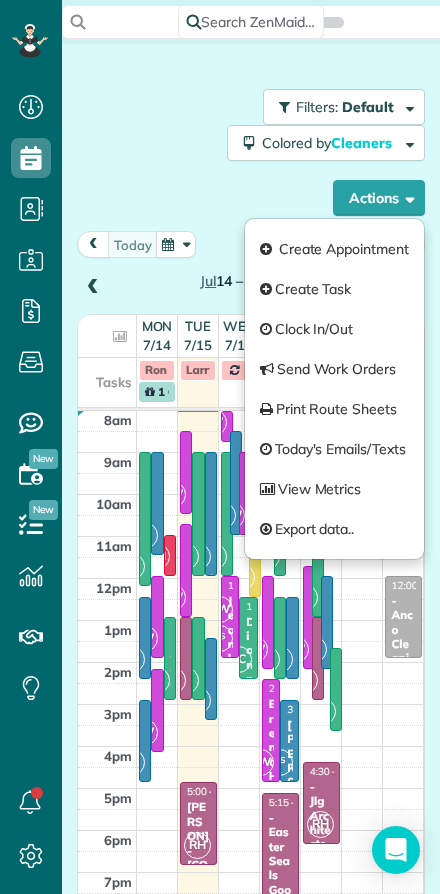 click on "Create Appointment" at bounding box center (334, 249) 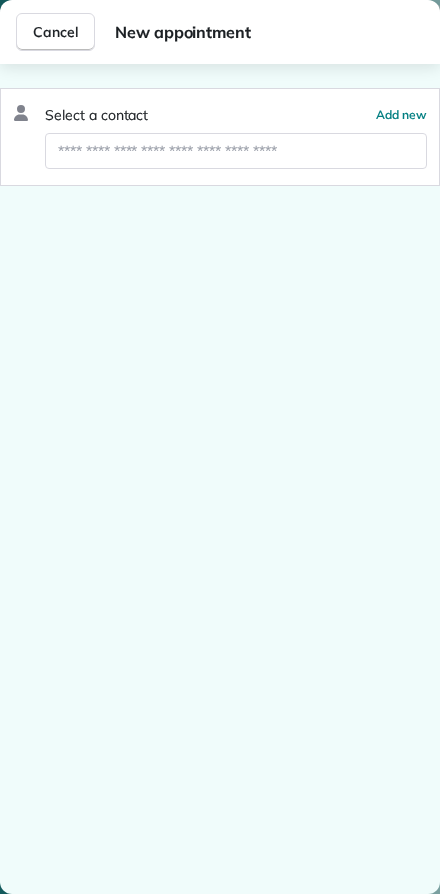 click on "Cancel" at bounding box center [55, 32] 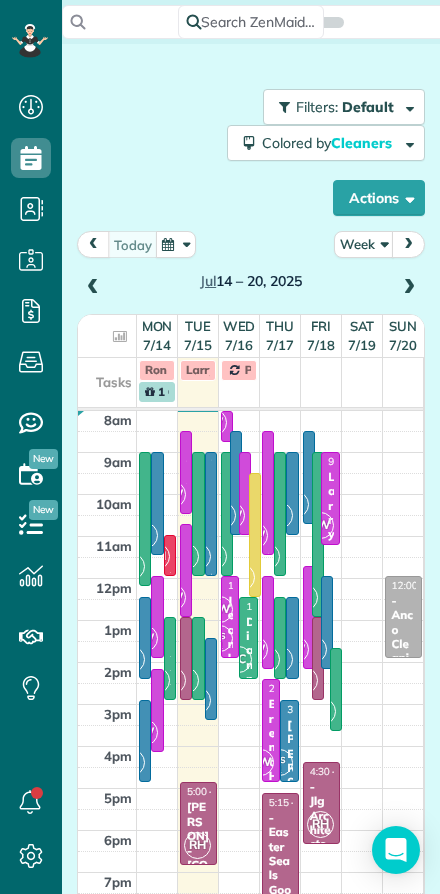 click on "Week" at bounding box center (364, 244) 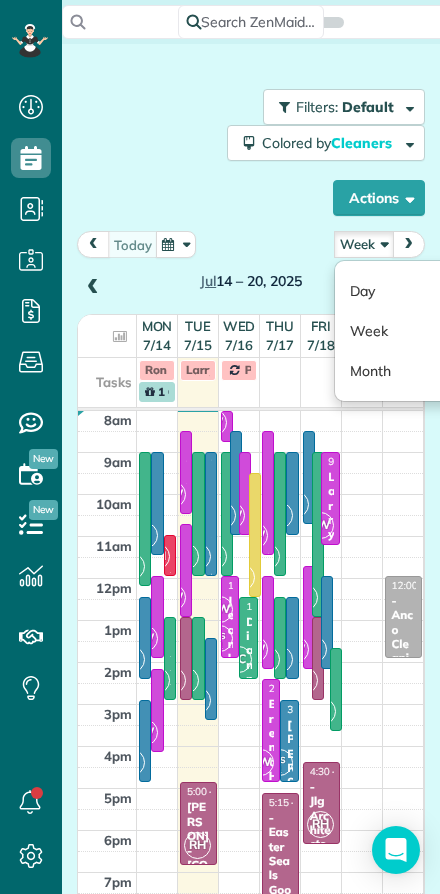 click on "Day" at bounding box center [414, 291] 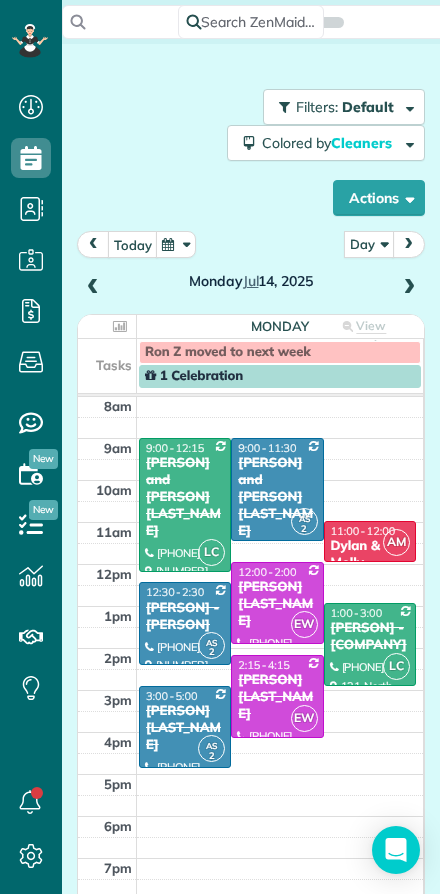 click at bounding box center [409, 288] 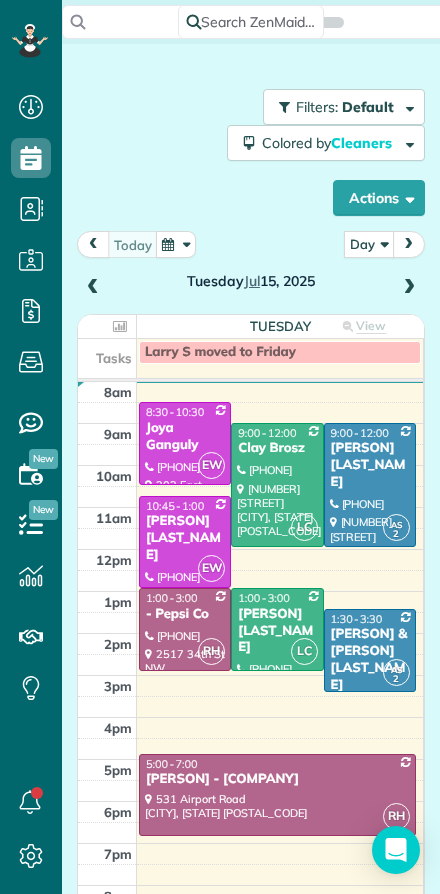 click at bounding box center (185, 542) 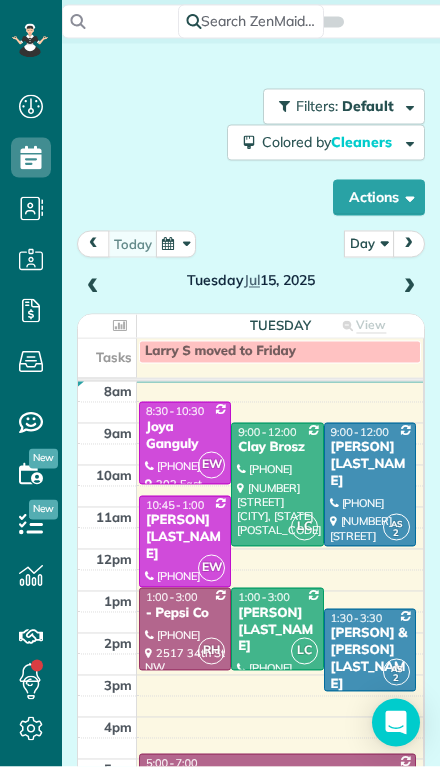 scroll, scrollTop: 44, scrollLeft: 0, axis: vertical 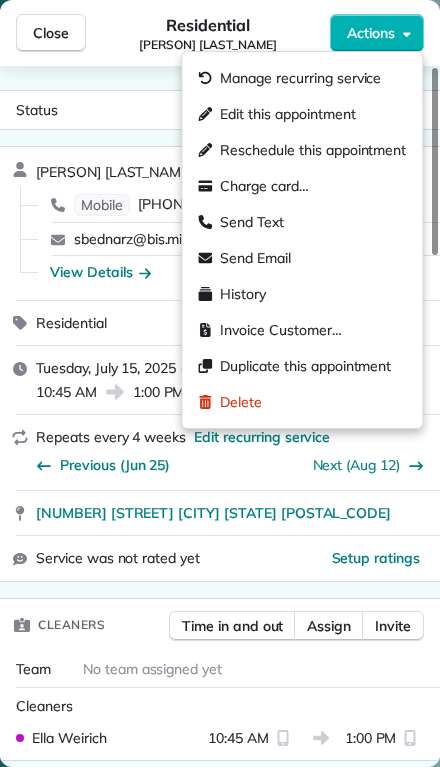 click on "Manage recurring service" at bounding box center [300, 78] 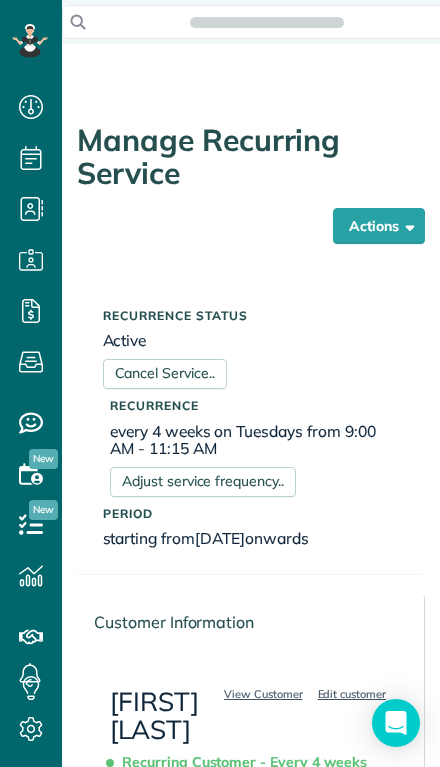 scroll, scrollTop: 0, scrollLeft: 0, axis: both 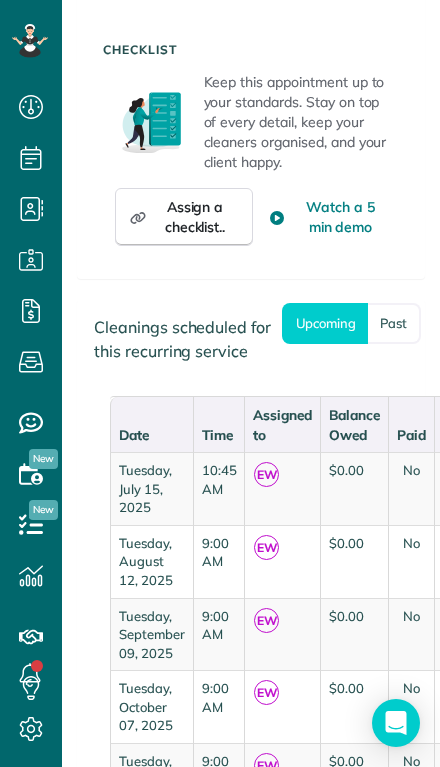 click on "Past" at bounding box center (394, 323) 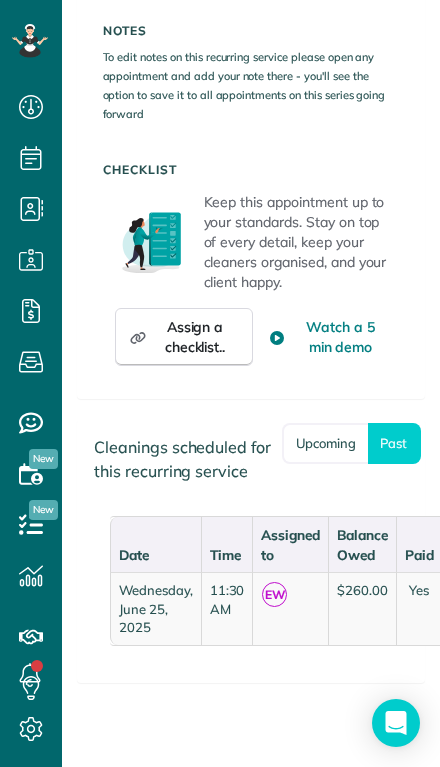 scroll, scrollTop: 23, scrollLeft: 0, axis: vertical 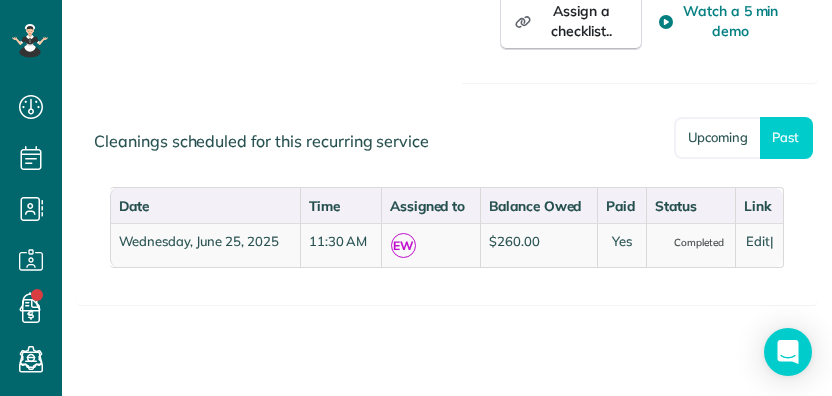 click on "Edit
|" at bounding box center (759, 245) 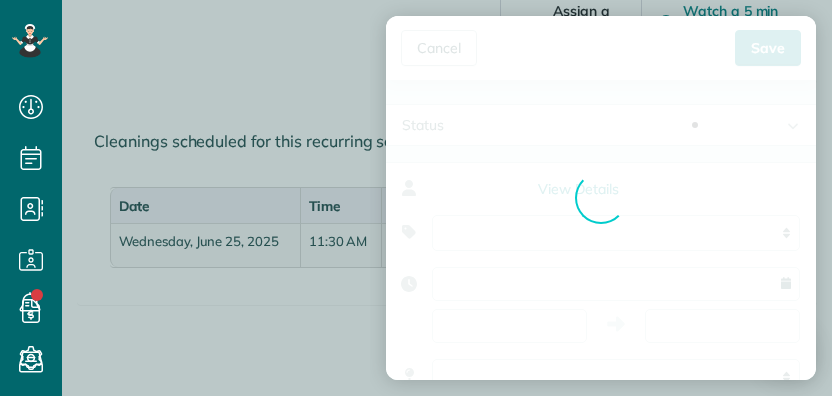 type on "**********" 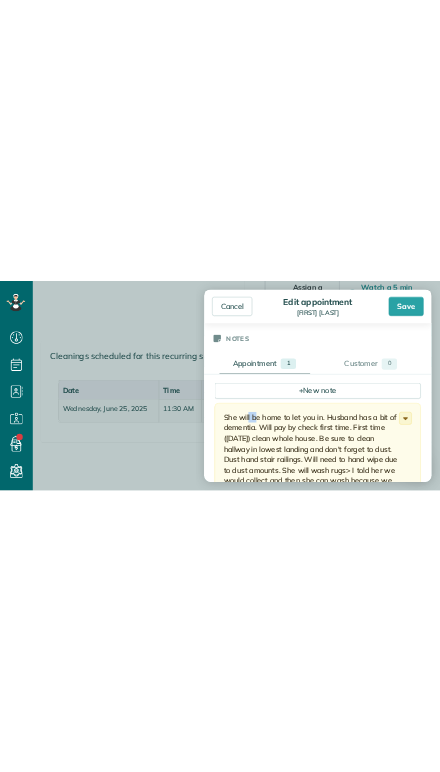 scroll, scrollTop: 645, scrollLeft: 0, axis: vertical 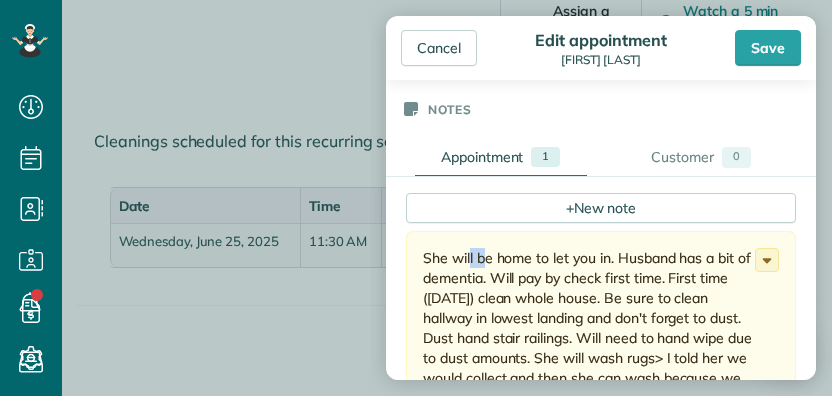 click on "She will be home to let you in. Husband has a bit of dementia. Will pay by check first time. First time (6/23/25) clean whole house. Be sure to clean hallway in lowest landing and don't forget to dust. Dust hand stair railings. Will need to hand wipe due to dust amounts. She will wash rugs> I told her we would collect and then she can wash because we will not know where to put them. We can put them down in the laundry room. Toilet wands under the sinks. Have up to four hours first time.  Monthly recurring clean clean primary suite only. Will clean other bedrooms as needed. She will call in and we will add time to  appointment.  Schedule after 10am. Flexible on days.  First time general clean $195-$260 Monthly recurring service $135-$160" at bounding box center [589, 408] 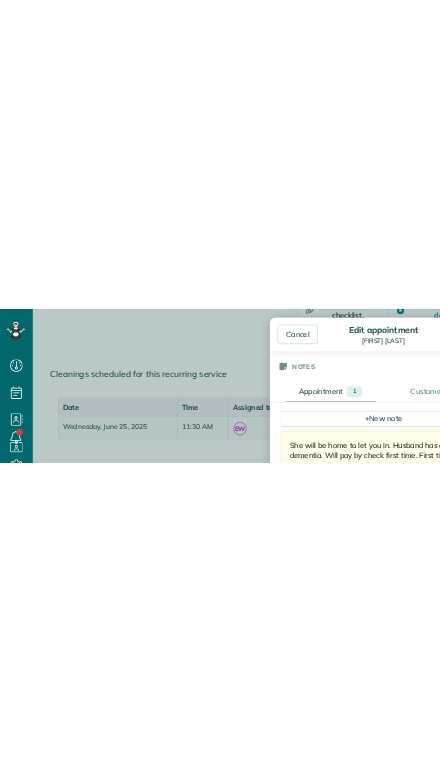 scroll, scrollTop: 1188, scrollLeft: 0, axis: vertical 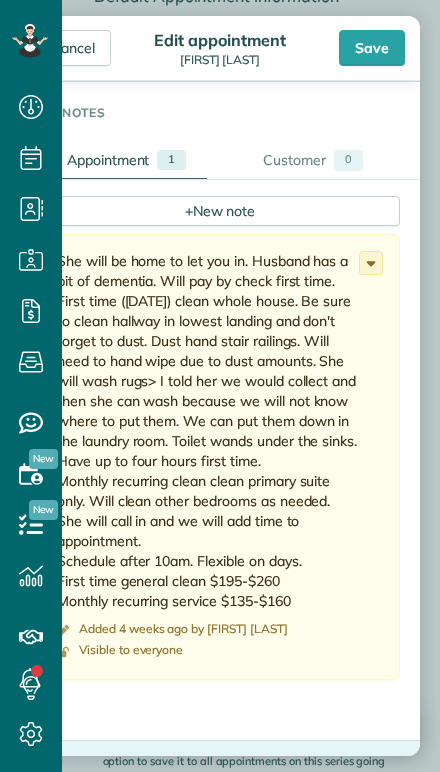 click on "She will be home to let you in. Husband has a bit of dementia. Will pay by check first time. First time (6/23/25) clean whole house. Be sure to clean hallway in lowest landing and don't forget to dust. Dust hand stair railings. Will need to hand wipe due to dust amounts. She will wash rugs> I told her we would collect and then she can wash because we will not know where to put them. We can put them down in the laundry room. Toilet wands under the sinks. Have up to four hours first time.  Monthly recurring clean clean primary suite only. Will clean other bedrooms as needed. She will call in and we will add time to  appointment.  Schedule after 10am. Flexible on days.  First time general clean $195-$260 Monthly recurring service $135-$160" at bounding box center [208, 431] 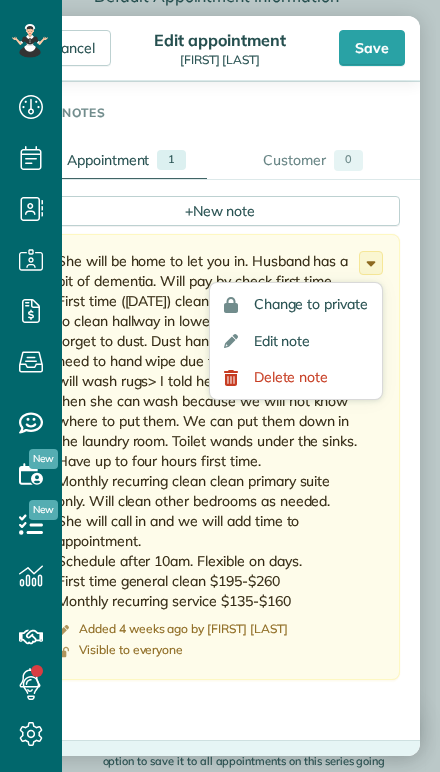 click on "Edit note" at bounding box center (282, 341) 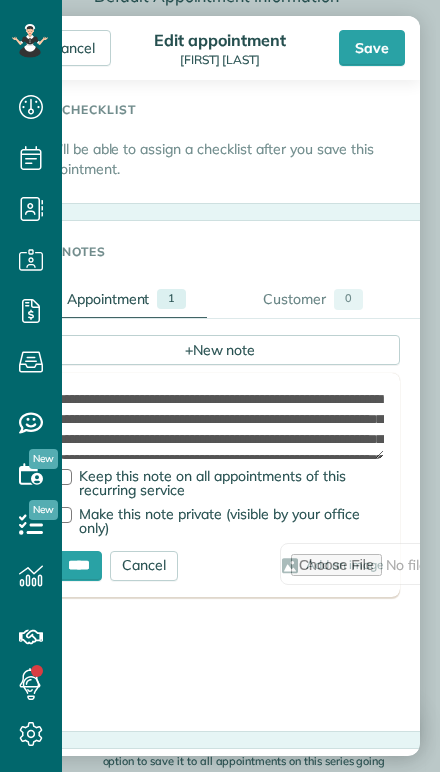 scroll, scrollTop: 504, scrollLeft: 0, axis: vertical 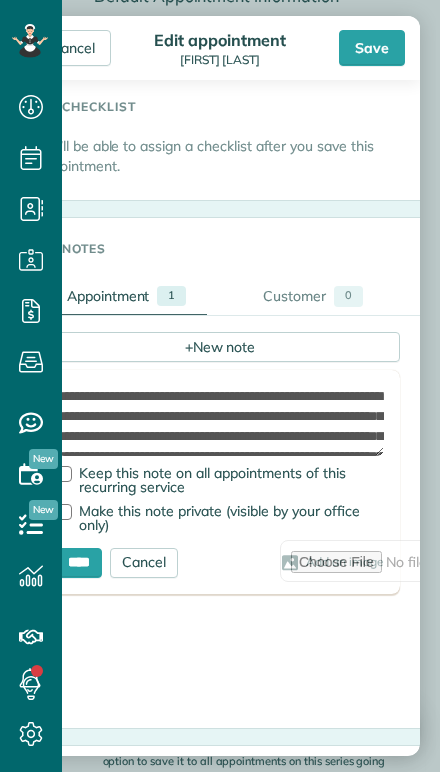 click on "**********" at bounding box center (220, 421) 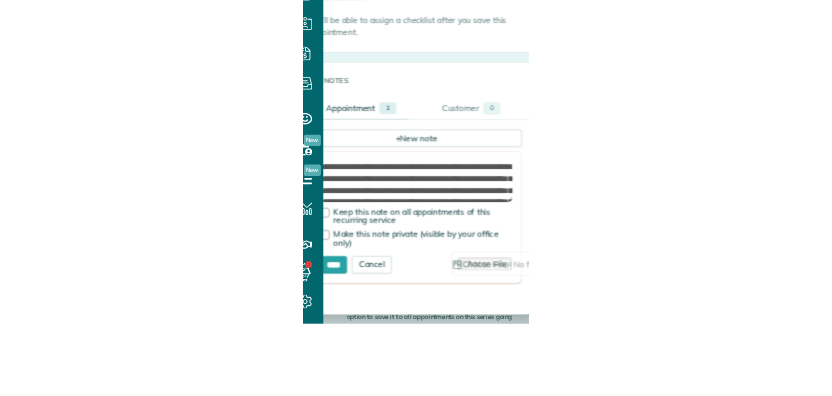 scroll, scrollTop: 393, scrollLeft: 0, axis: vertical 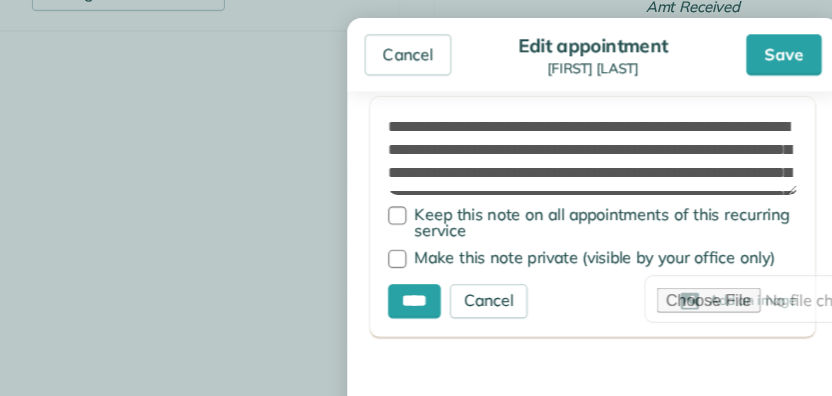 click on "**********" at bounding box center (601, 136) 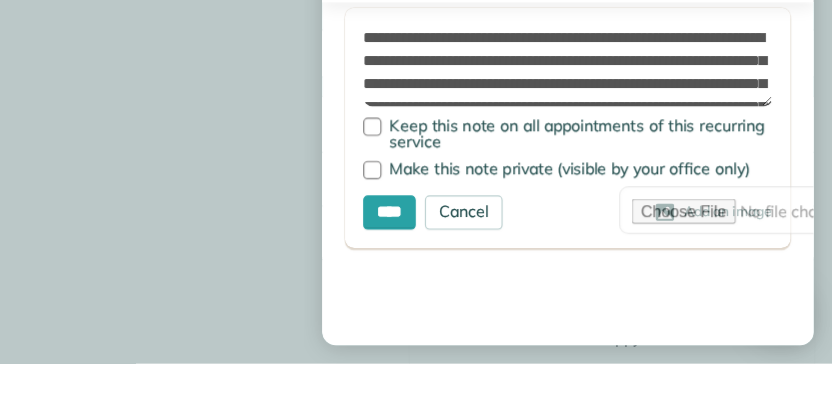 click on "**********" at bounding box center (601, 136) 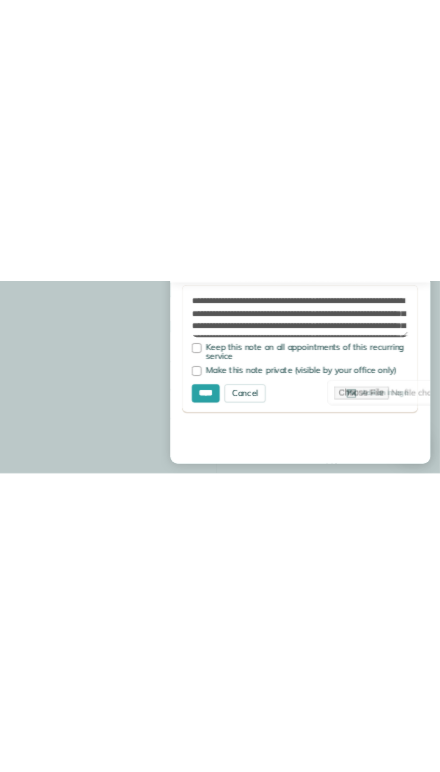 scroll, scrollTop: 772, scrollLeft: 62, axis: both 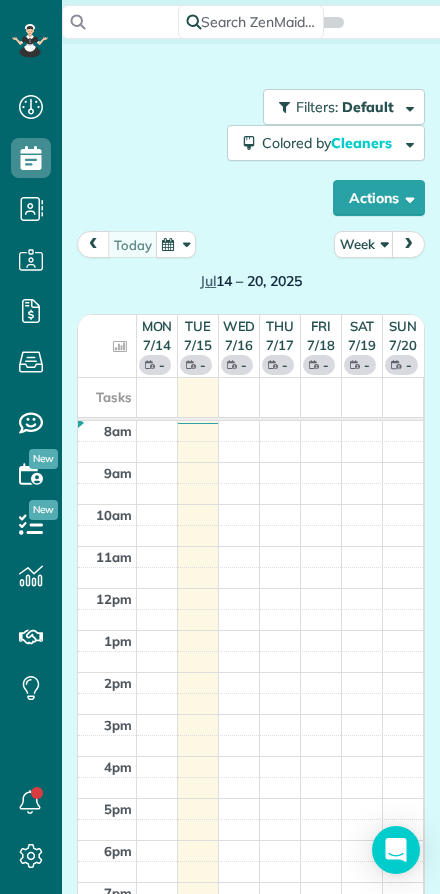 click on "Week" at bounding box center (364, 244) 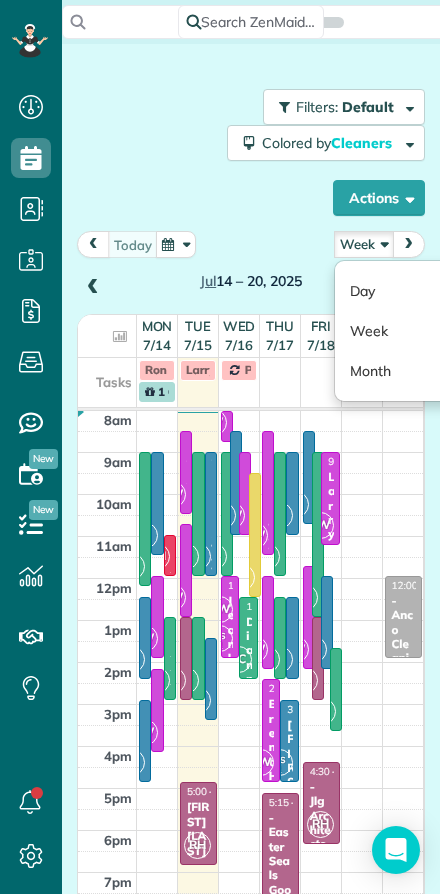 click on "Day" at bounding box center (414, 291) 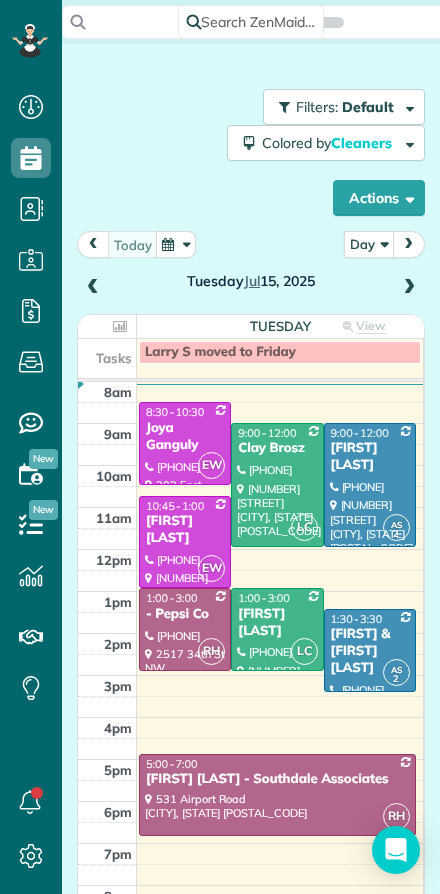 click at bounding box center (185, 542) 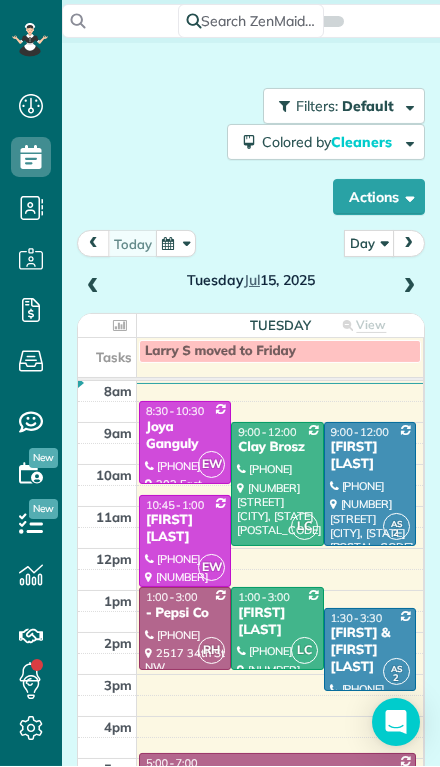 scroll, scrollTop: 44, scrollLeft: 0, axis: vertical 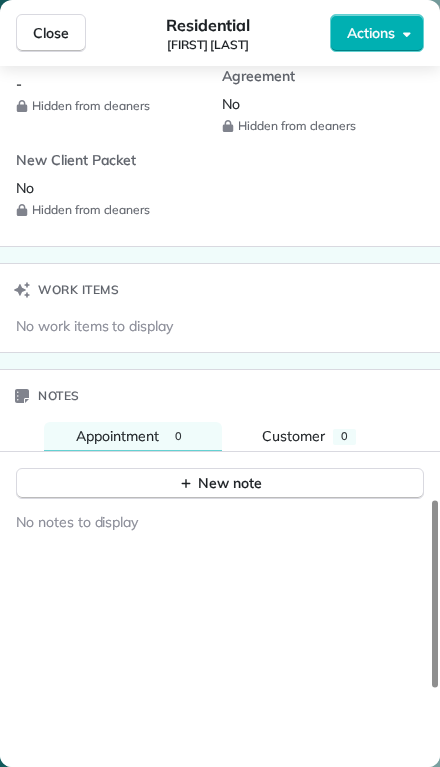 click on "New note" at bounding box center (220, 483) 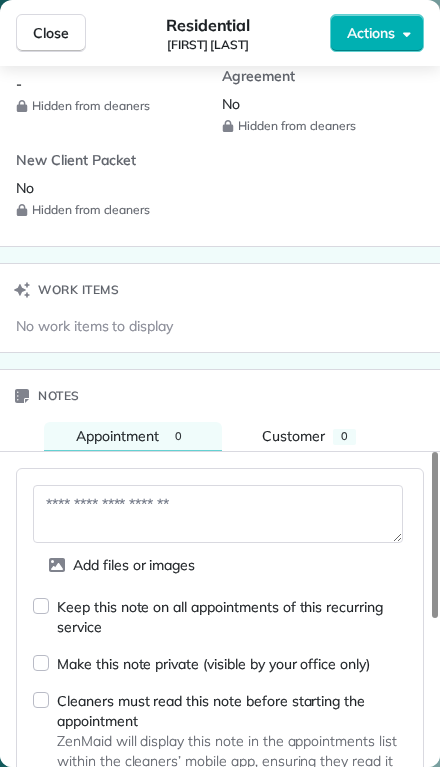 click at bounding box center [218, 514] 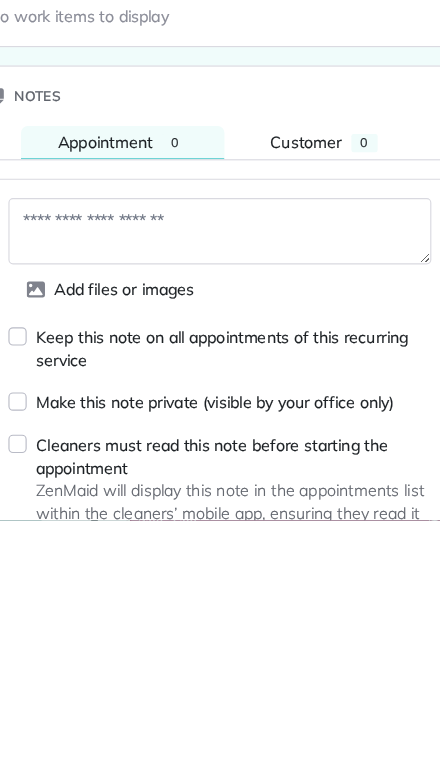 click at bounding box center [218, 514] 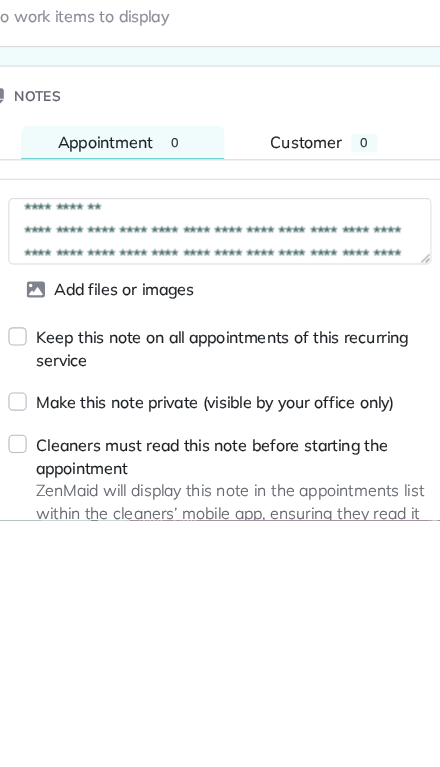scroll, scrollTop: 170, scrollLeft: 0, axis: vertical 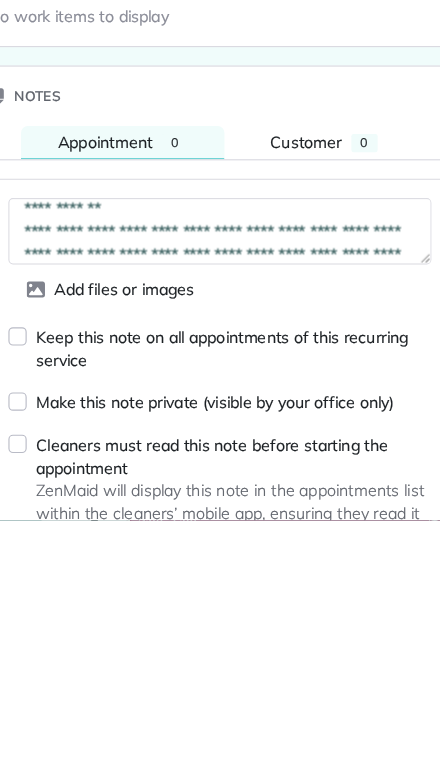 click on "**********" at bounding box center (218, 514) 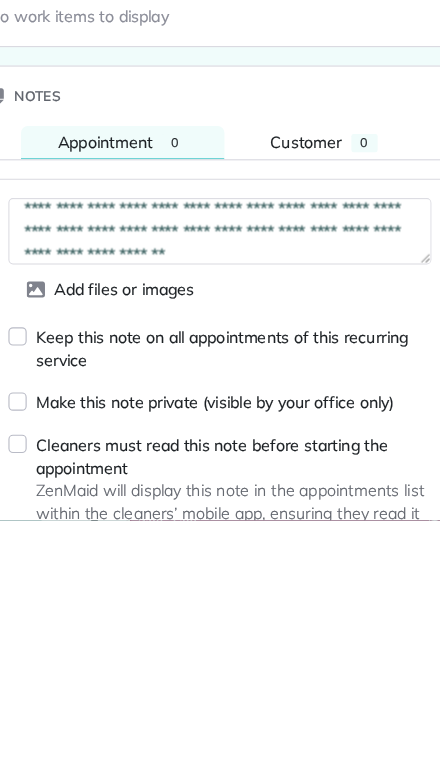 scroll, scrollTop: 167, scrollLeft: 0, axis: vertical 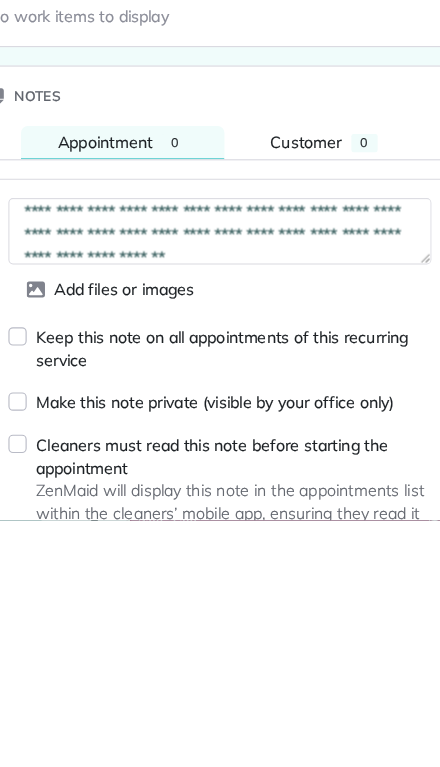 click on "**********" at bounding box center (218, 514) 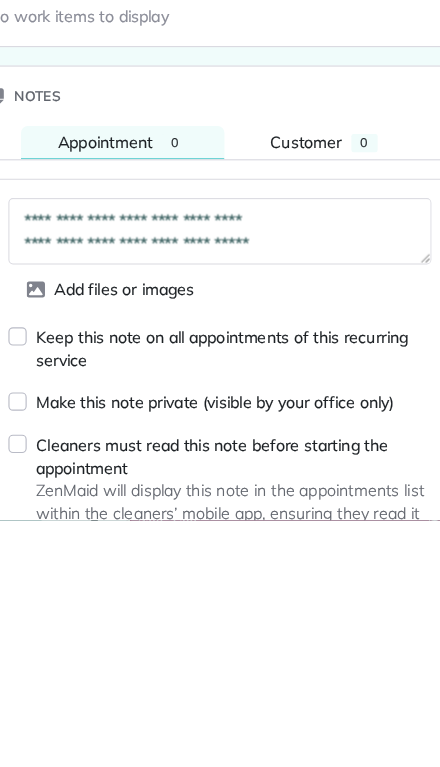 scroll, scrollTop: 260, scrollLeft: 0, axis: vertical 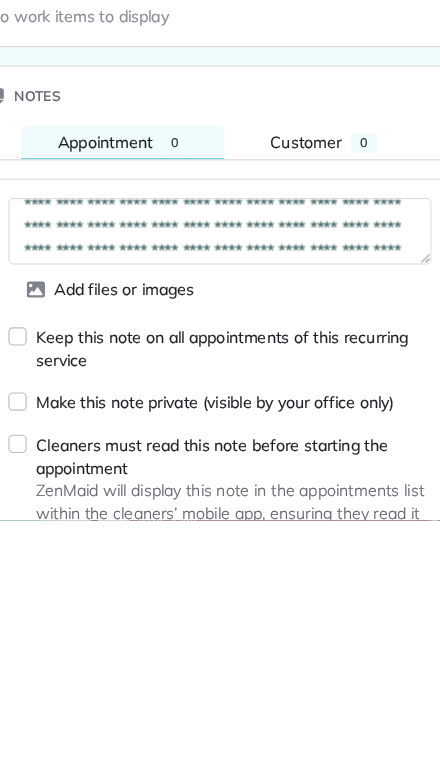 click on "**********" at bounding box center [218, 514] 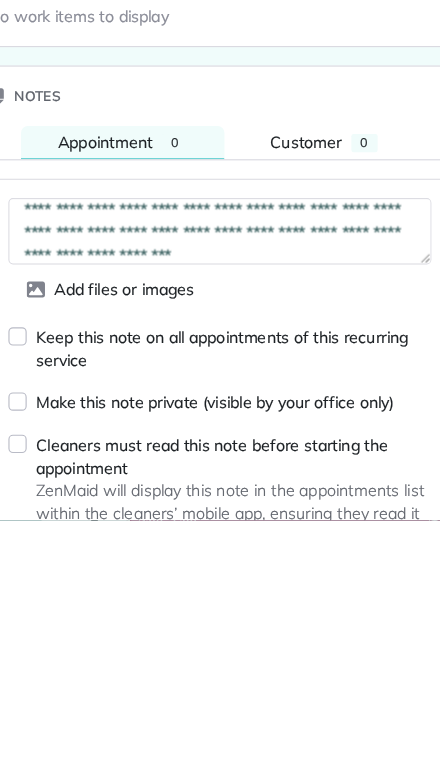 scroll, scrollTop: 130, scrollLeft: 0, axis: vertical 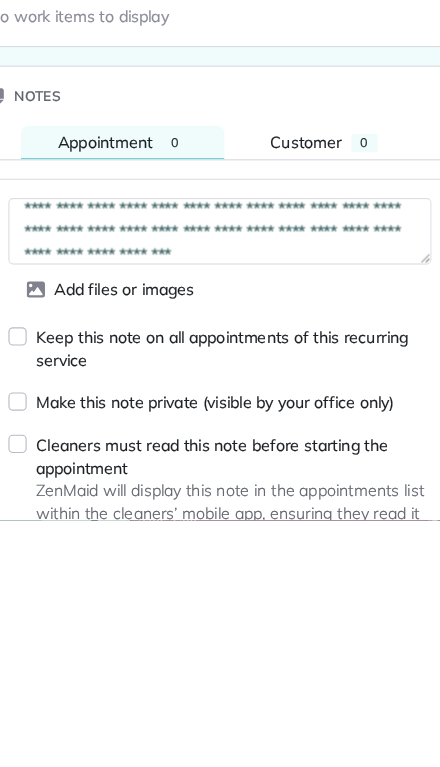 click on "**********" at bounding box center (218, 514) 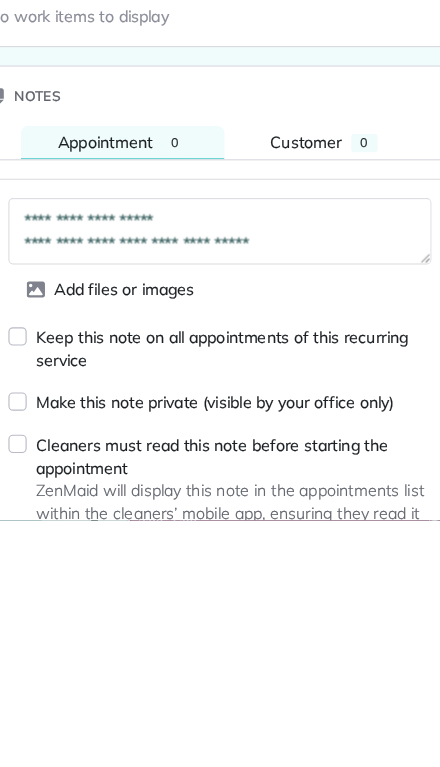 scroll, scrollTop: 220, scrollLeft: 0, axis: vertical 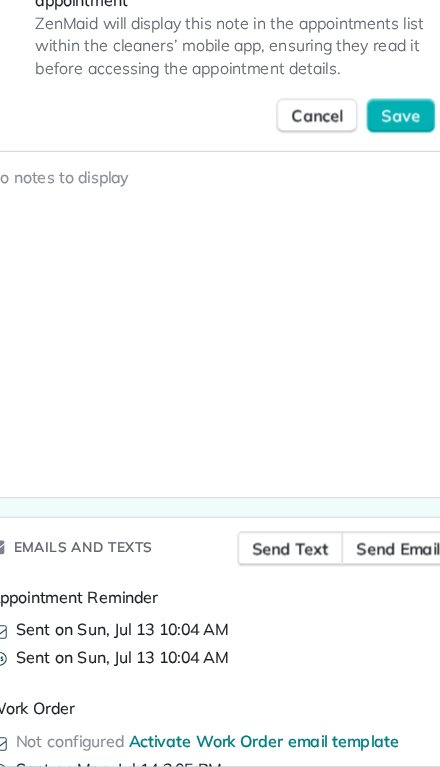 click on "Save" at bounding box center (377, 197) 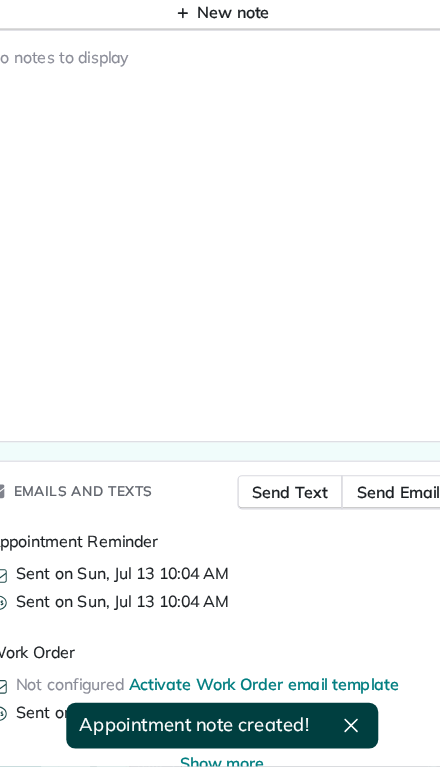 scroll, scrollTop: 2038, scrollLeft: 0, axis: vertical 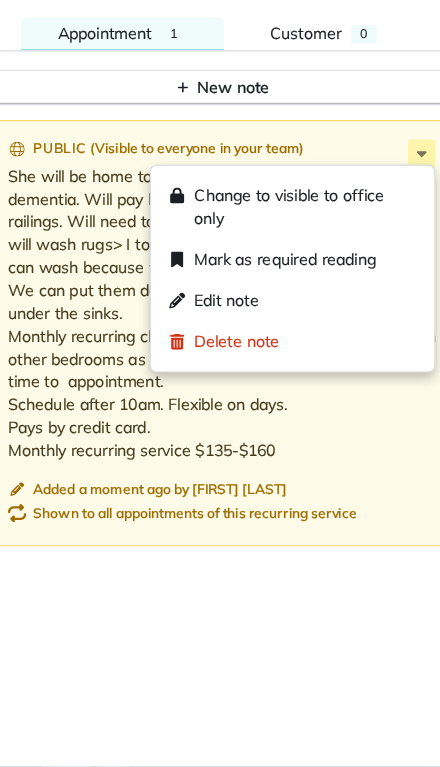 click on "Edit note" at bounding box center [224, 359] 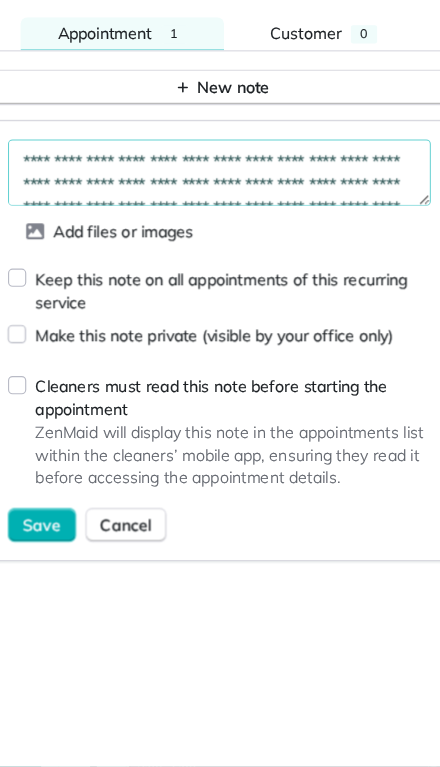 click on "**********" at bounding box center (218, 247) 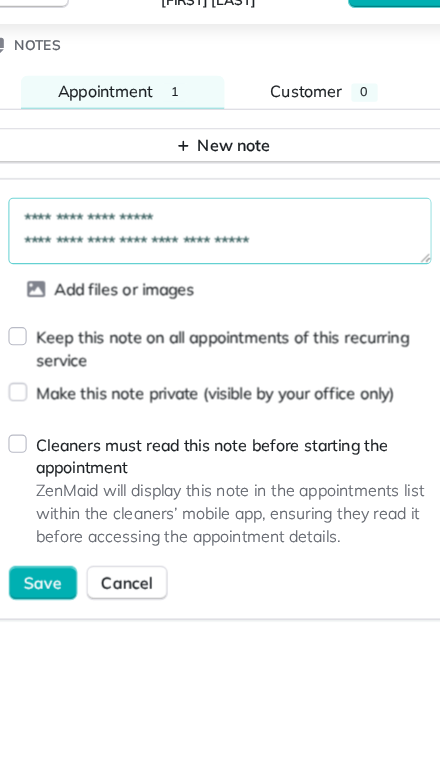 scroll, scrollTop: 220, scrollLeft: 0, axis: vertical 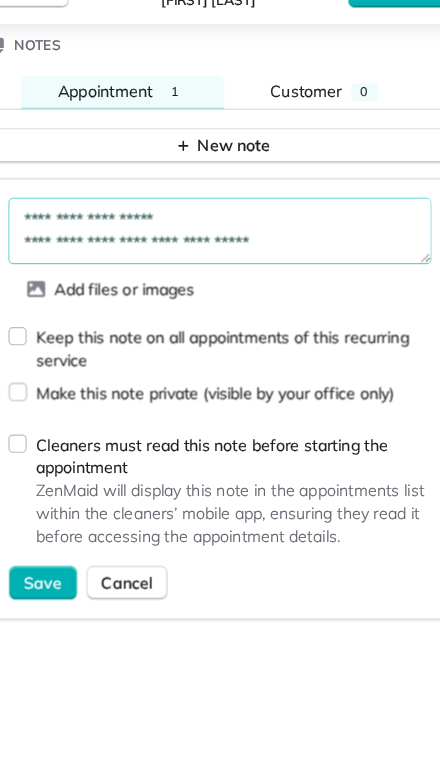 type on "**********" 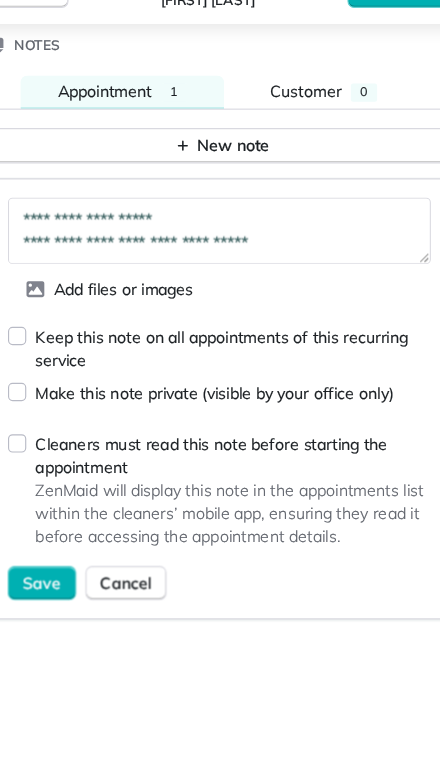 click on "Save" at bounding box center [63, 555] 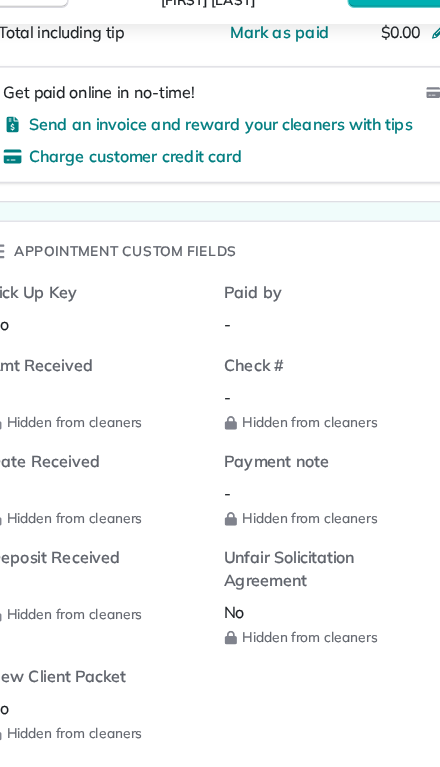 scroll, scrollTop: 1141, scrollLeft: 0, axis: vertical 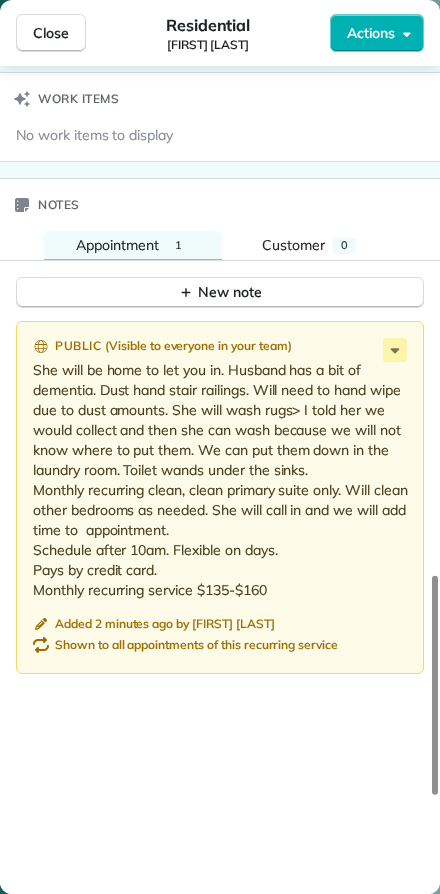 click on "Close" at bounding box center (51, 33) 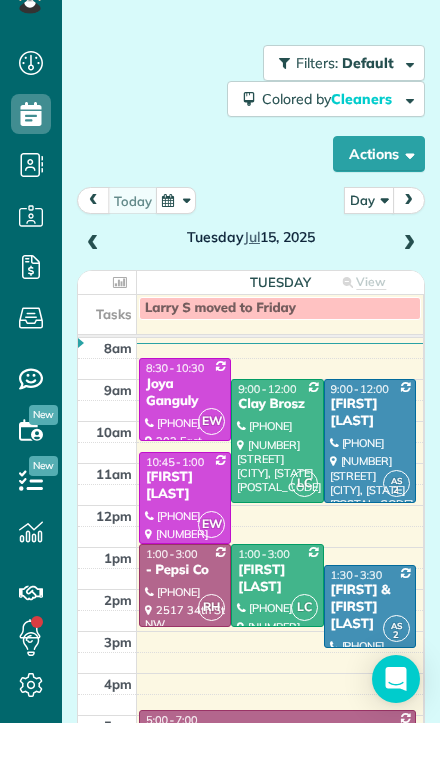 scroll, scrollTop: 44, scrollLeft: 0, axis: vertical 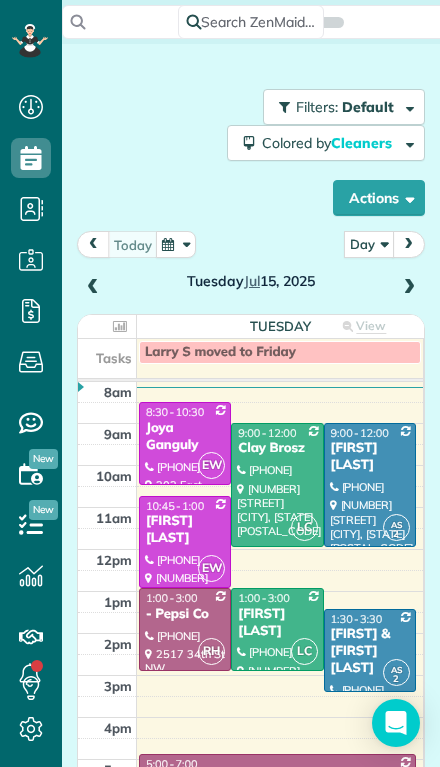 click at bounding box center [409, 288] 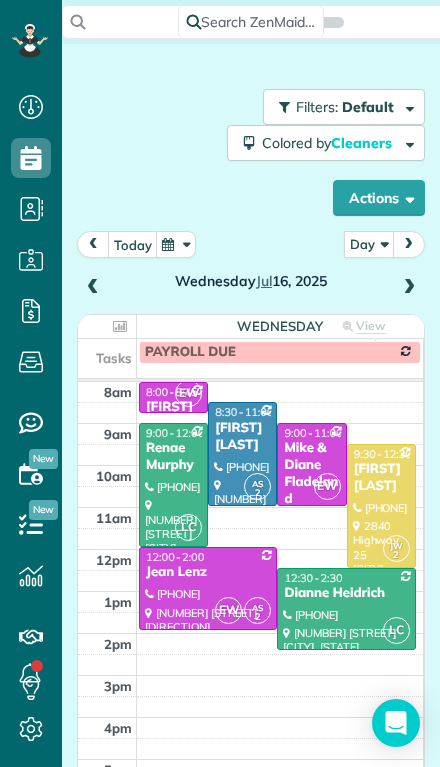 click at bounding box center (409, 288) 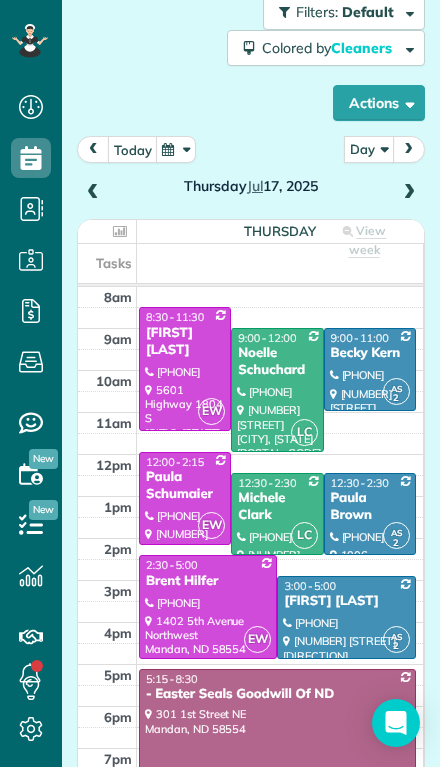 scroll, scrollTop: 96, scrollLeft: 0, axis: vertical 